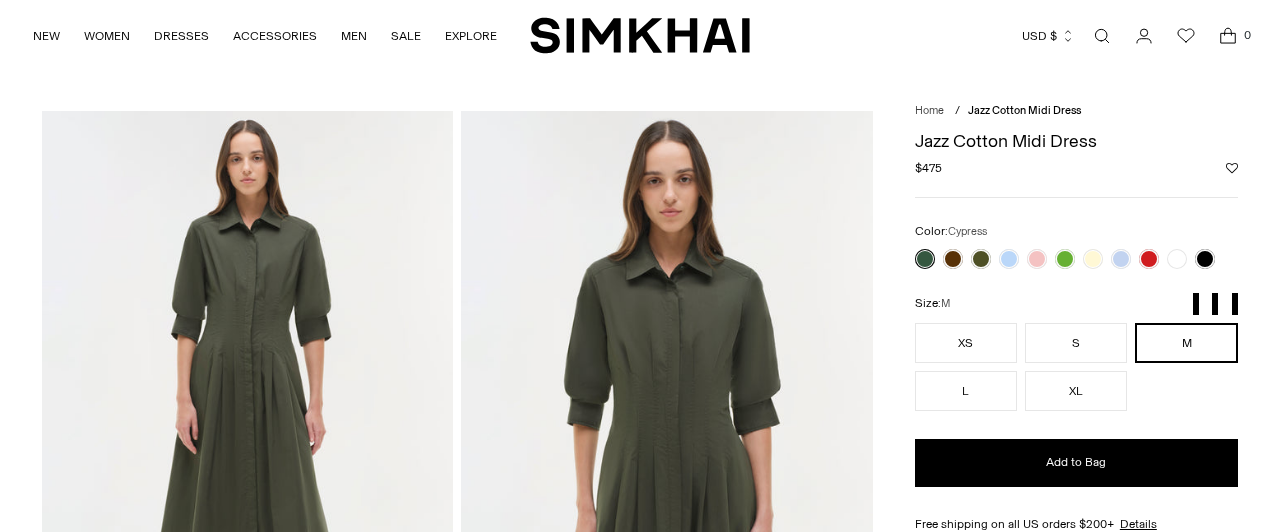 scroll, scrollTop: 0, scrollLeft: 0, axis: both 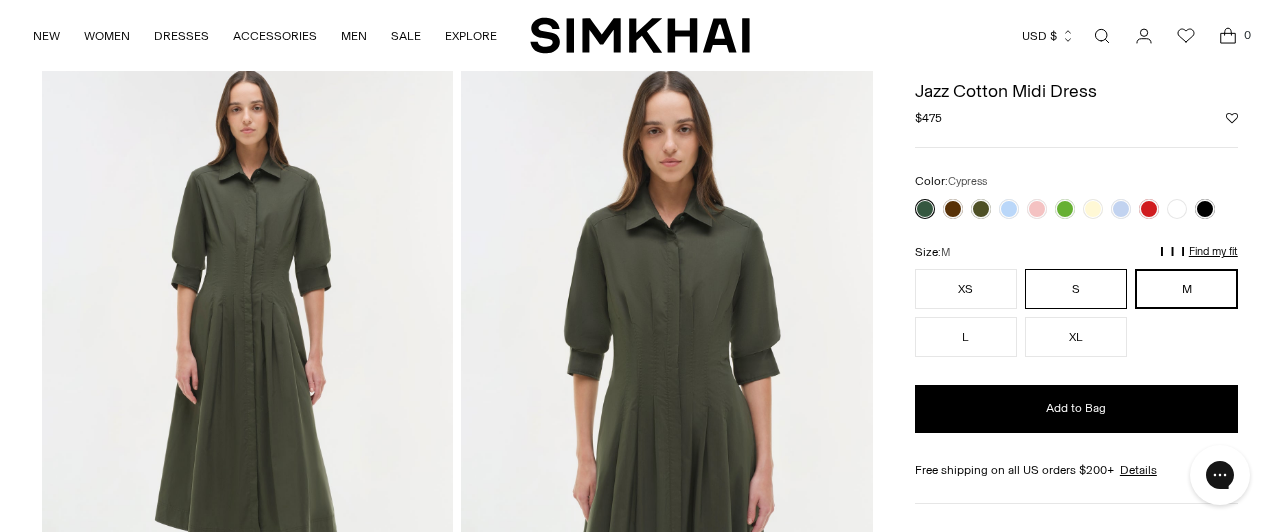 click on "S" at bounding box center [1076, 289] 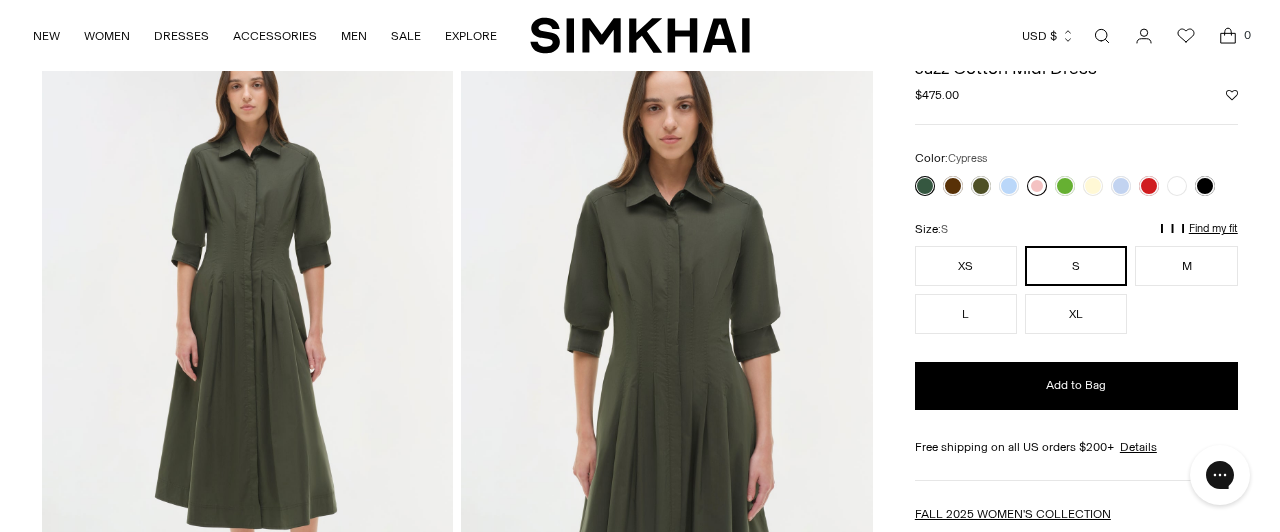 scroll, scrollTop: 77, scrollLeft: 0, axis: vertical 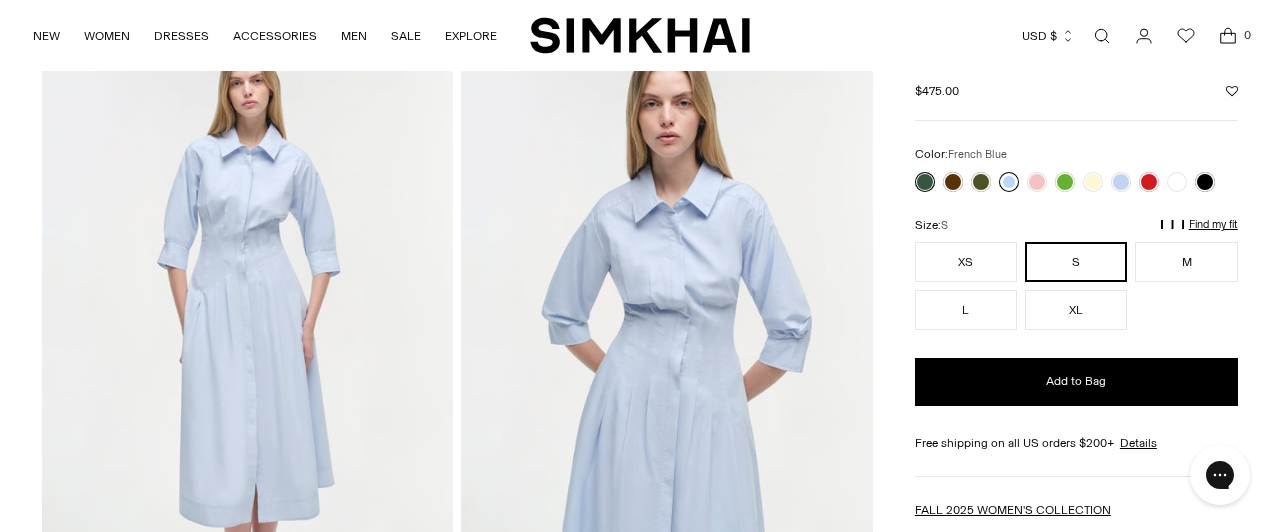 click at bounding box center [1009, 182] 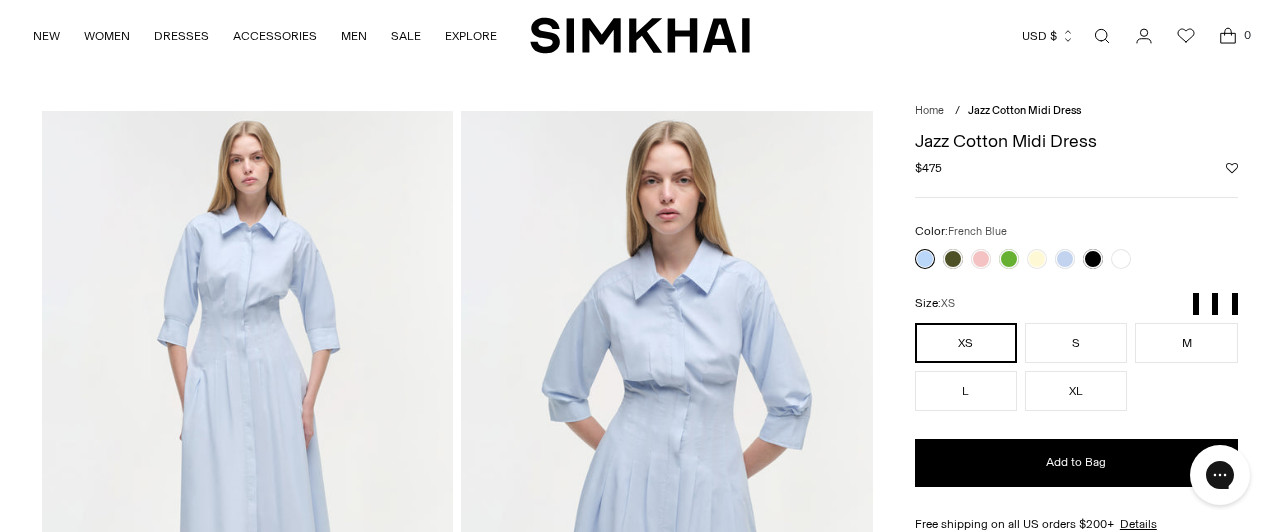 scroll, scrollTop: 0, scrollLeft: 0, axis: both 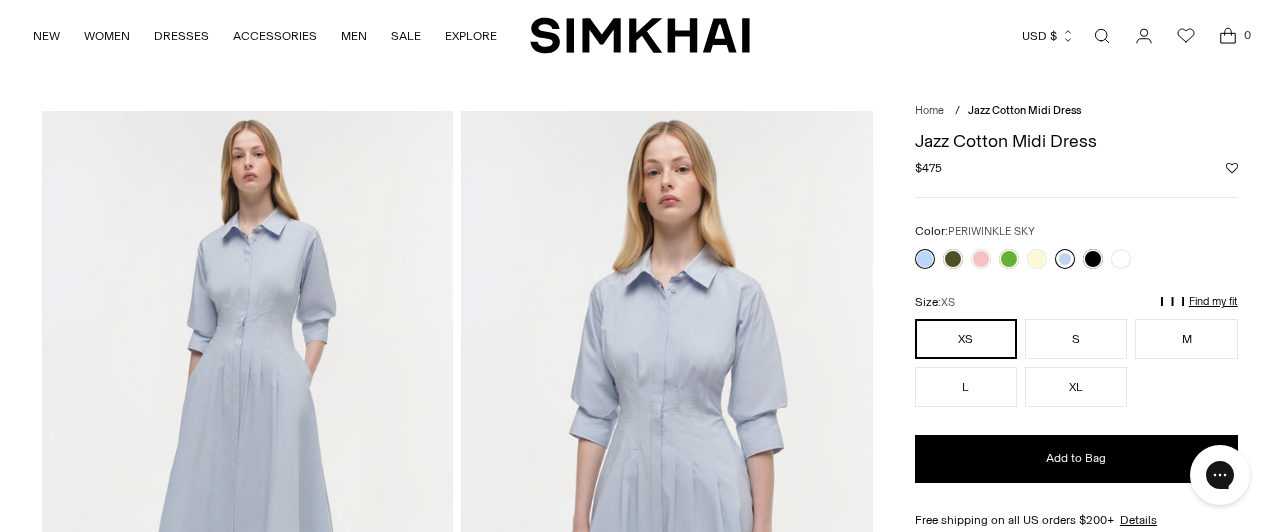 click at bounding box center [1065, 259] 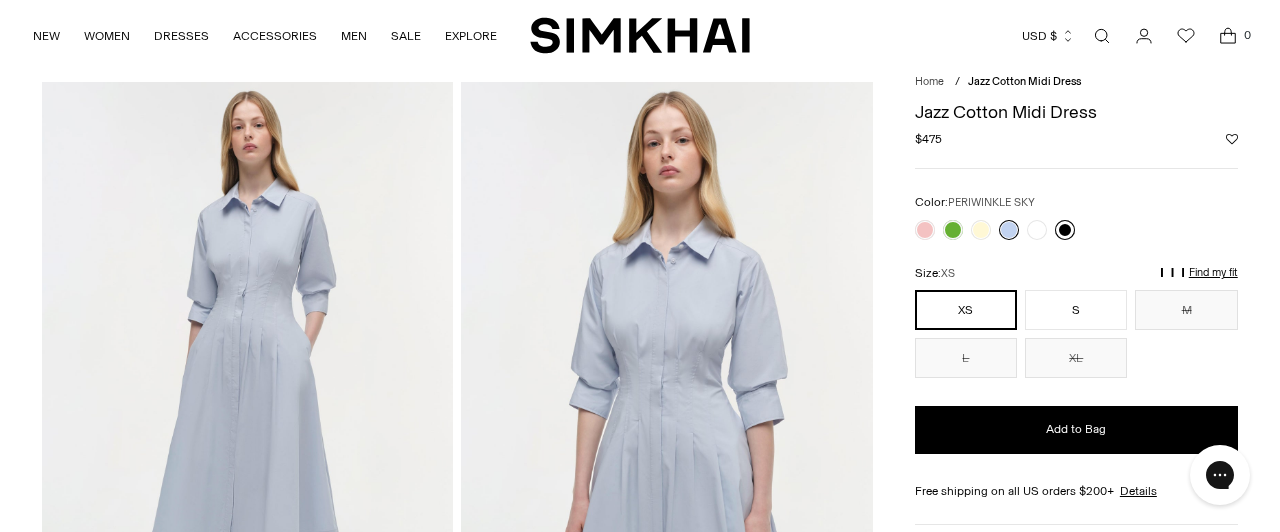 scroll, scrollTop: 32, scrollLeft: 0, axis: vertical 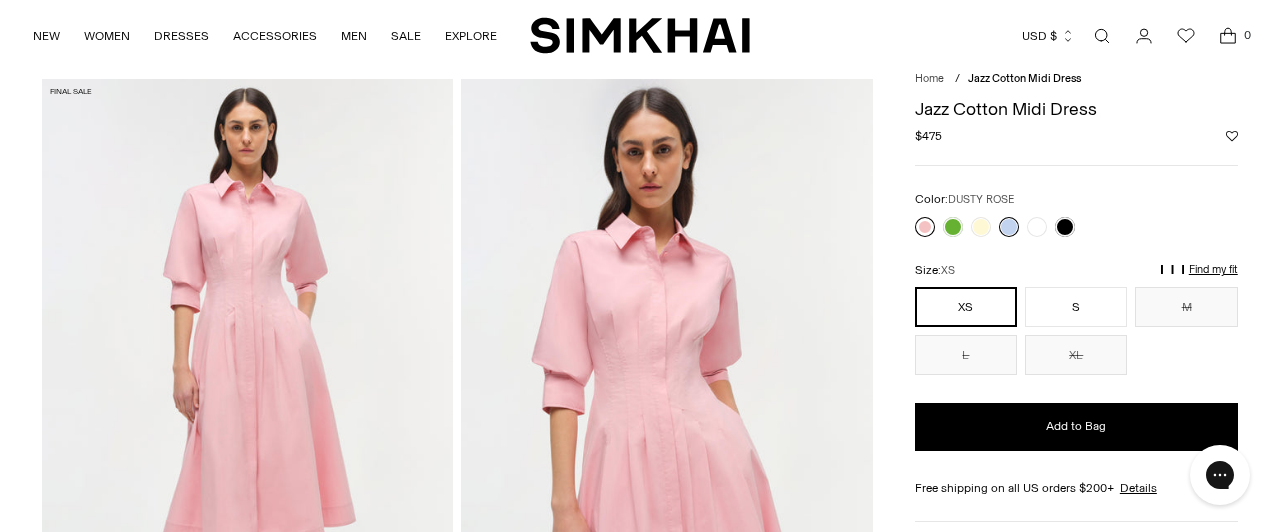 click at bounding box center (925, 227) 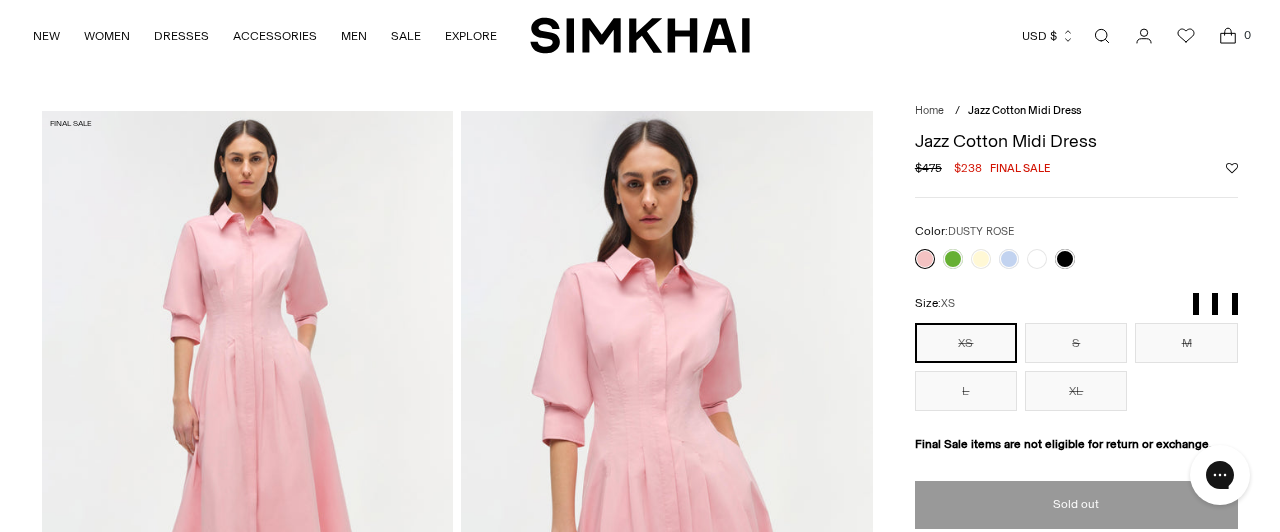 scroll, scrollTop: 0, scrollLeft: 0, axis: both 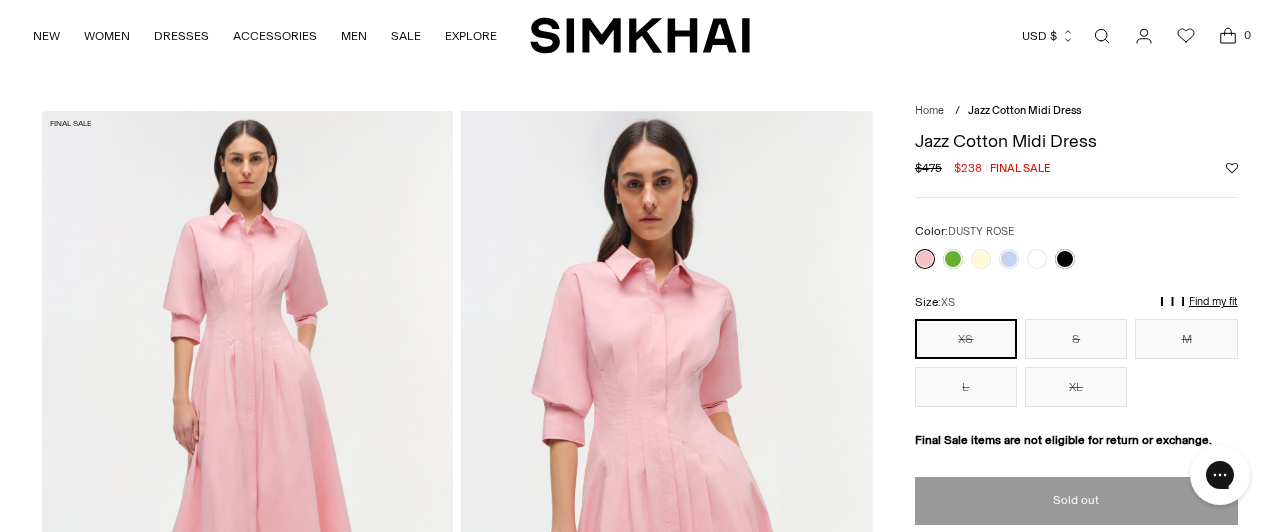 click at bounding box center (925, 259) 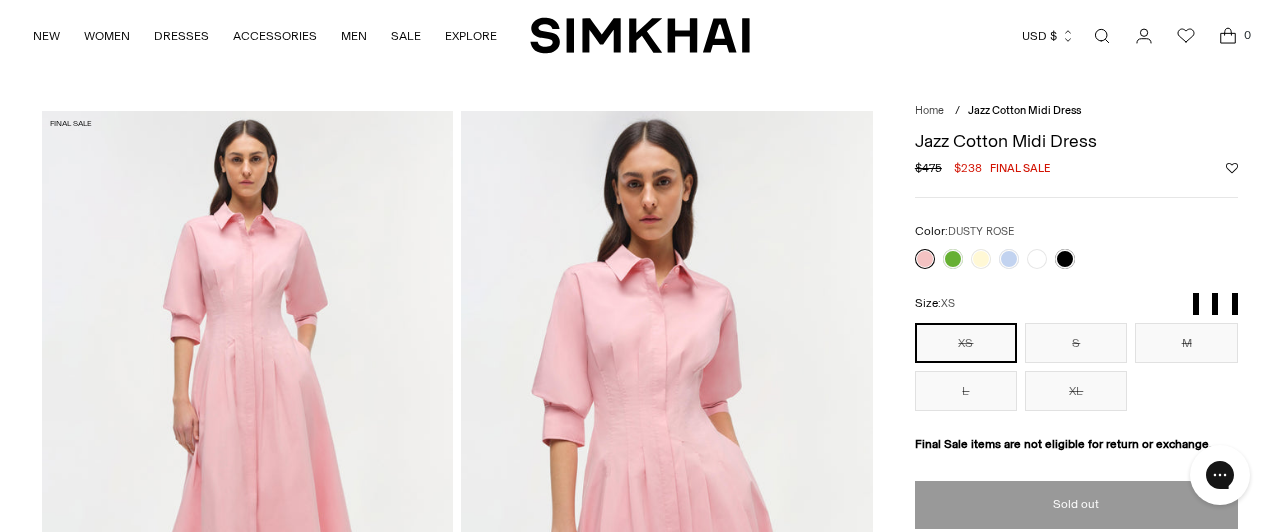 scroll, scrollTop: 0, scrollLeft: 0, axis: both 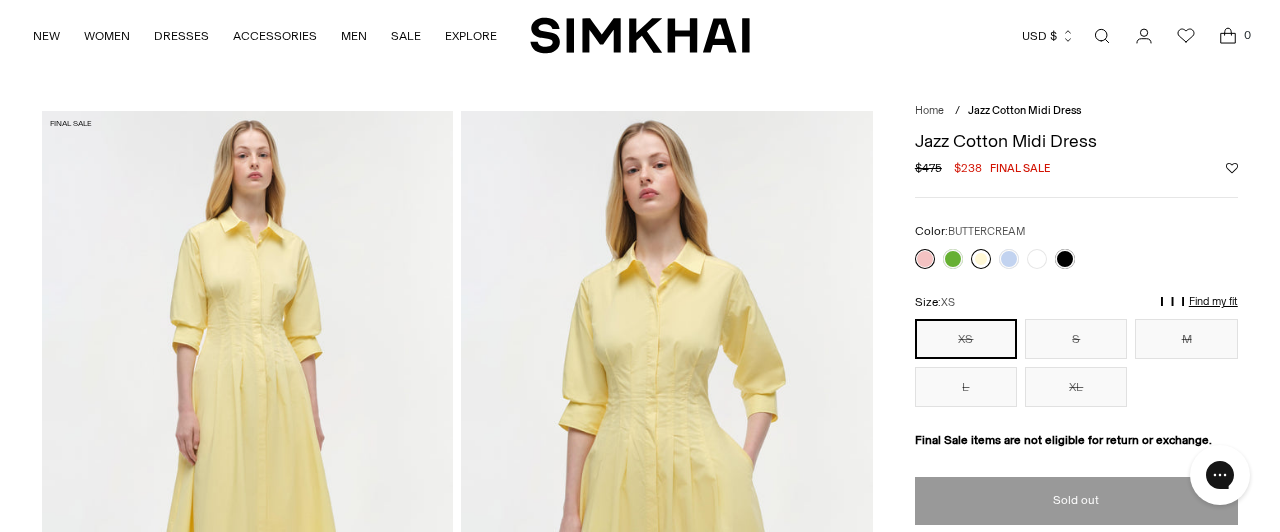 click at bounding box center [981, 259] 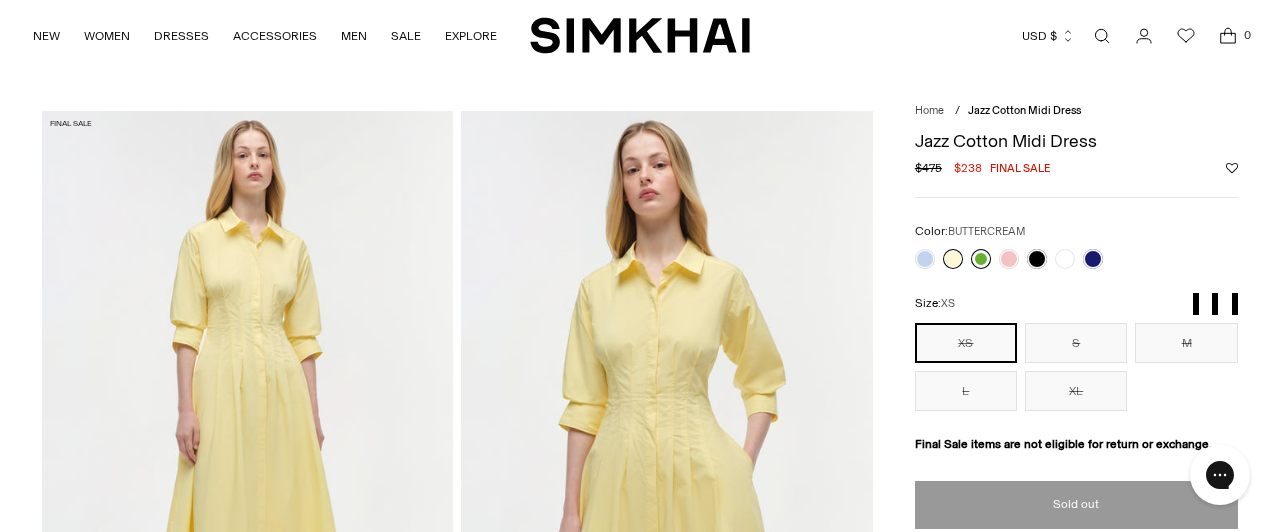 scroll, scrollTop: 0, scrollLeft: 0, axis: both 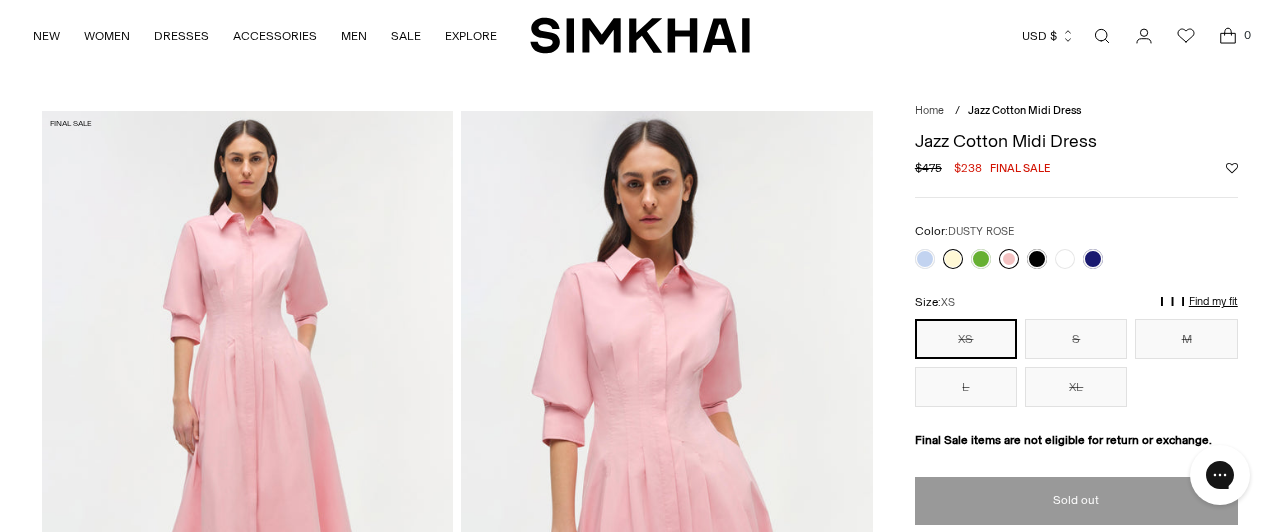 click at bounding box center [1009, 259] 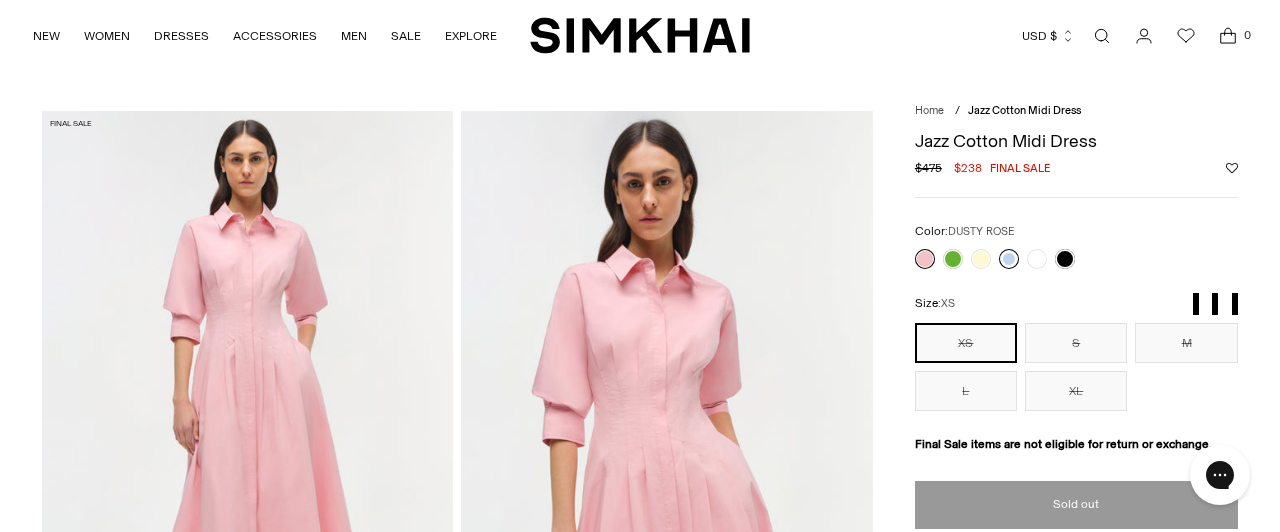 scroll, scrollTop: 0, scrollLeft: 0, axis: both 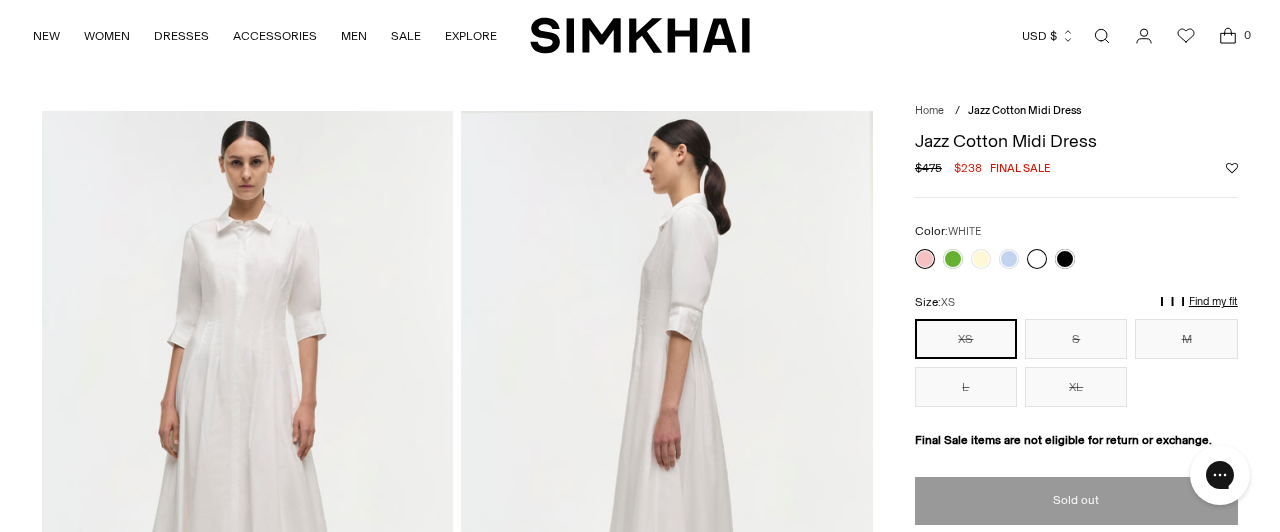 click at bounding box center [1037, 259] 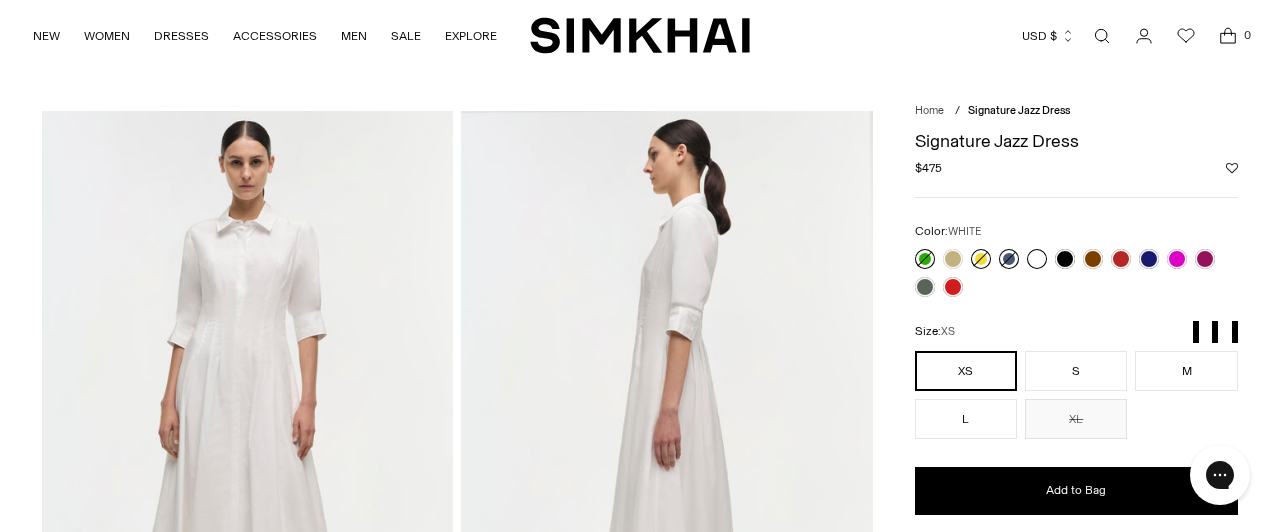 scroll, scrollTop: 0, scrollLeft: 0, axis: both 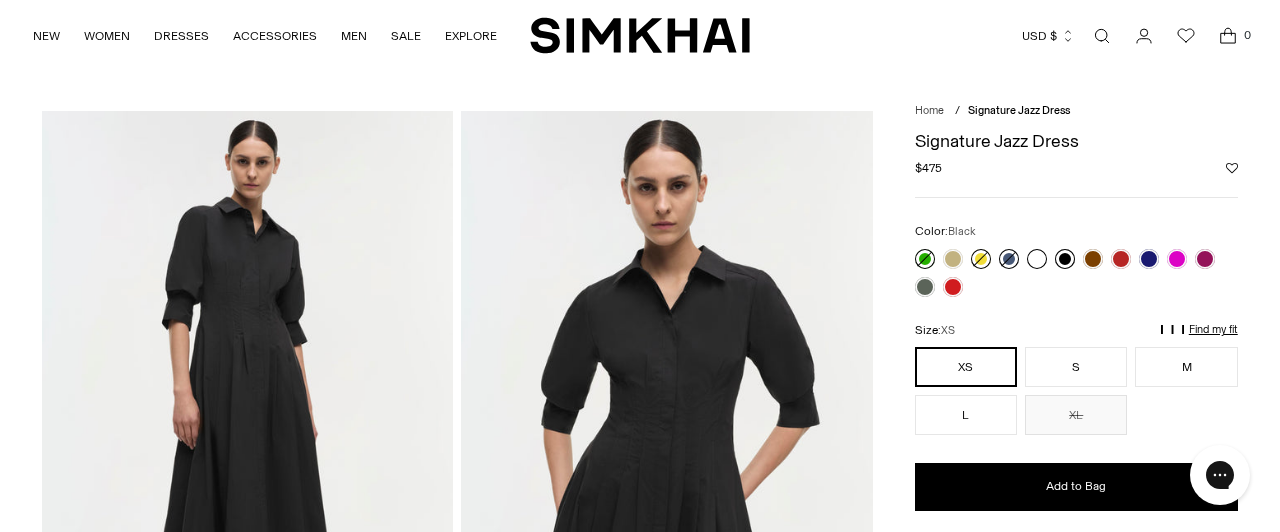 click at bounding box center (1065, 259) 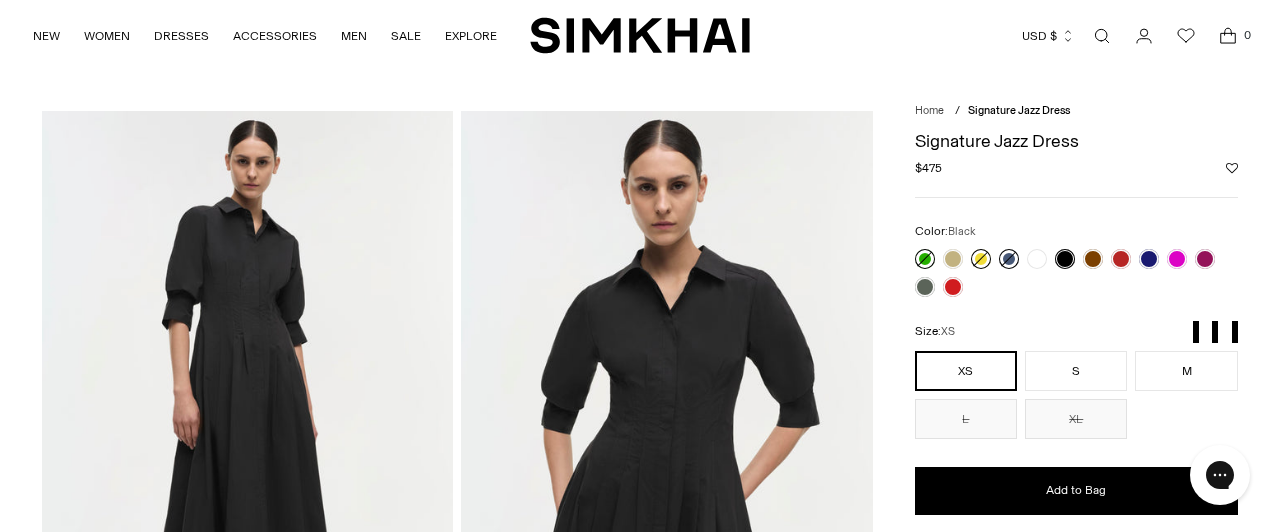 scroll, scrollTop: 0, scrollLeft: 0, axis: both 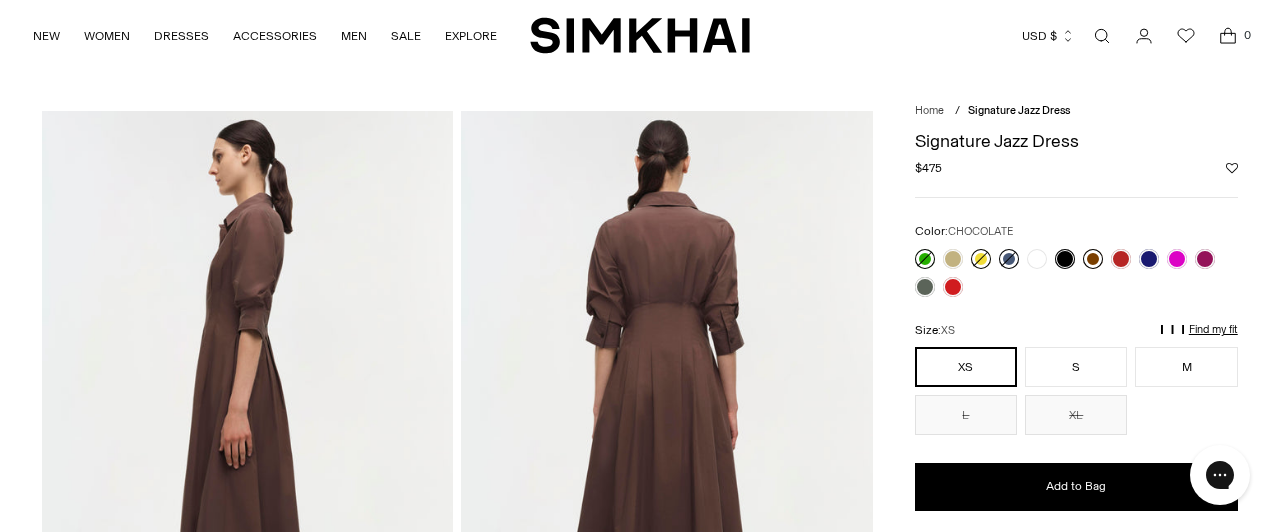 click at bounding box center [1093, 259] 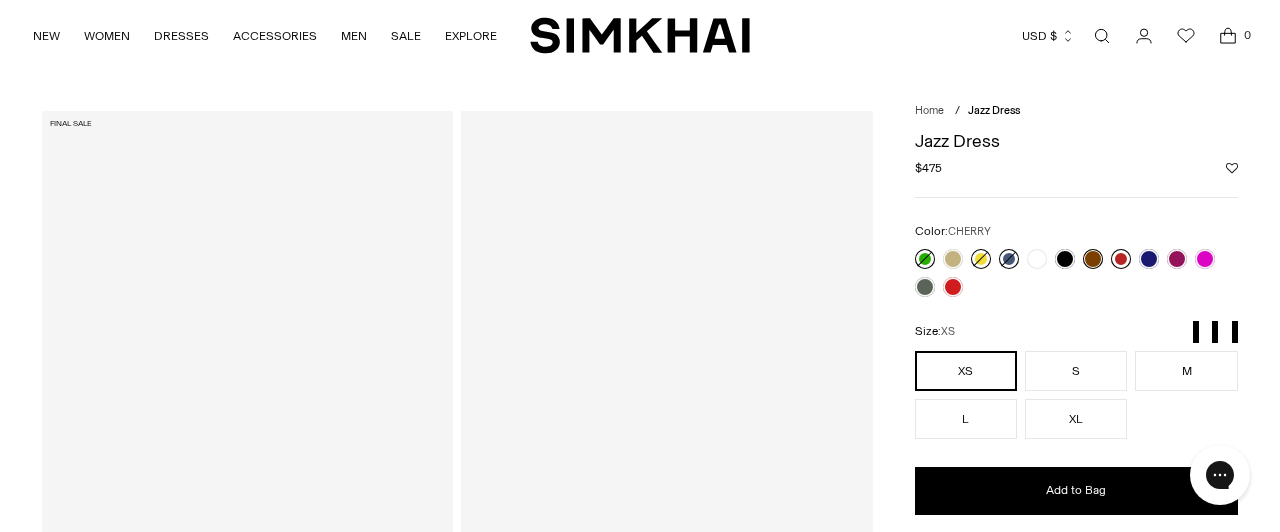 scroll, scrollTop: 0, scrollLeft: 0, axis: both 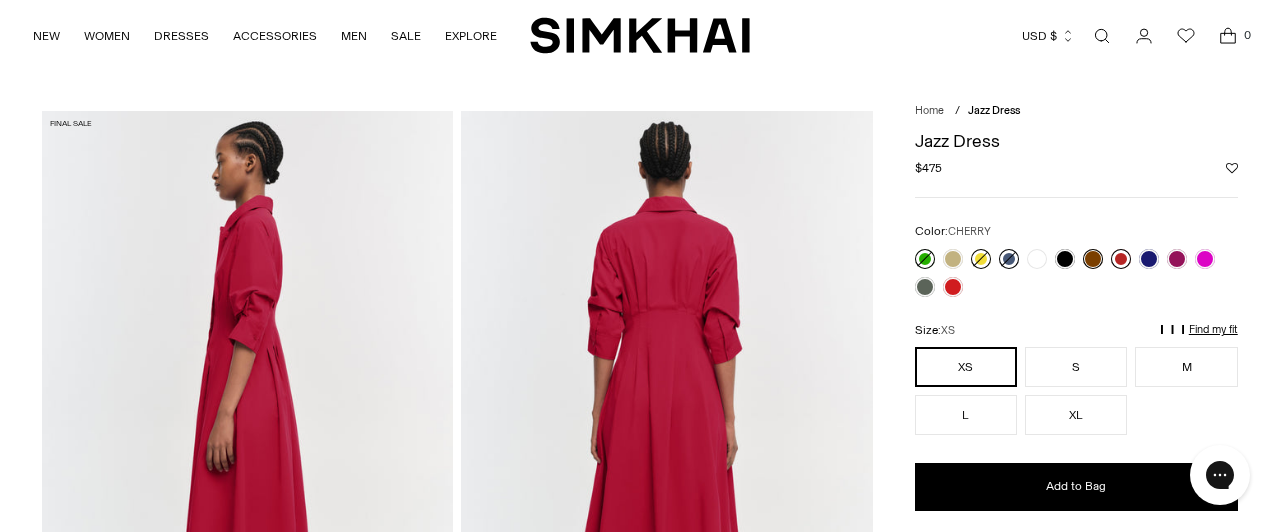 click at bounding box center (1121, 259) 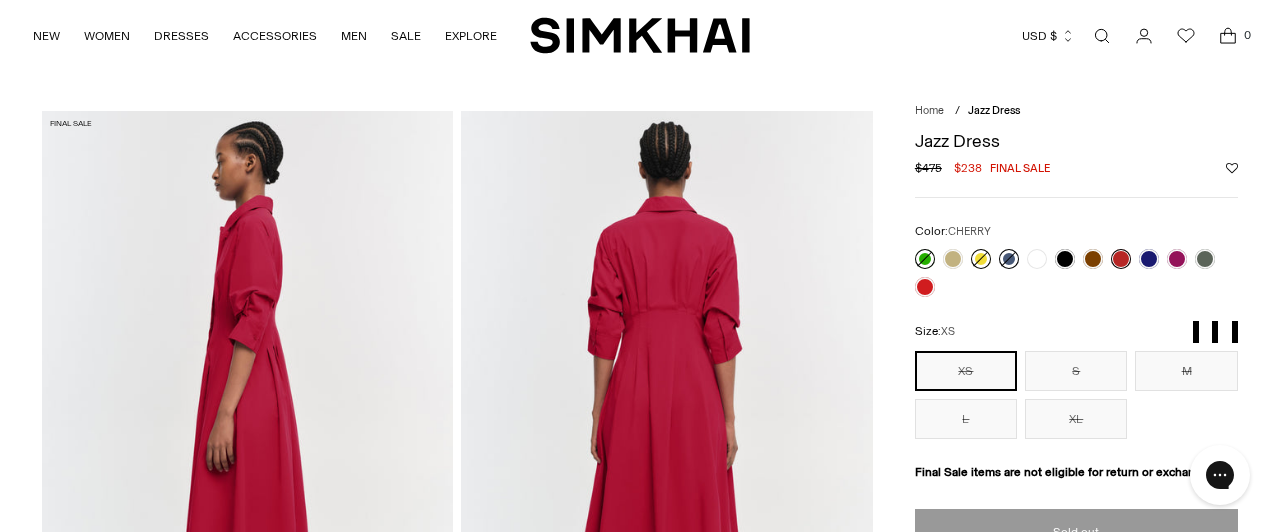 scroll, scrollTop: 0, scrollLeft: 0, axis: both 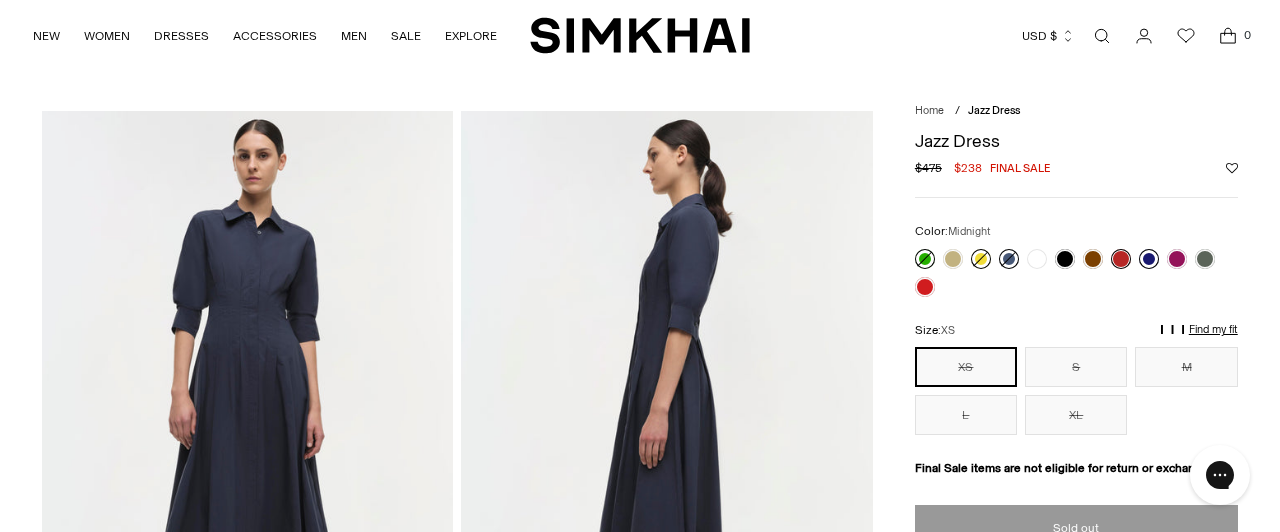 click at bounding box center [1149, 259] 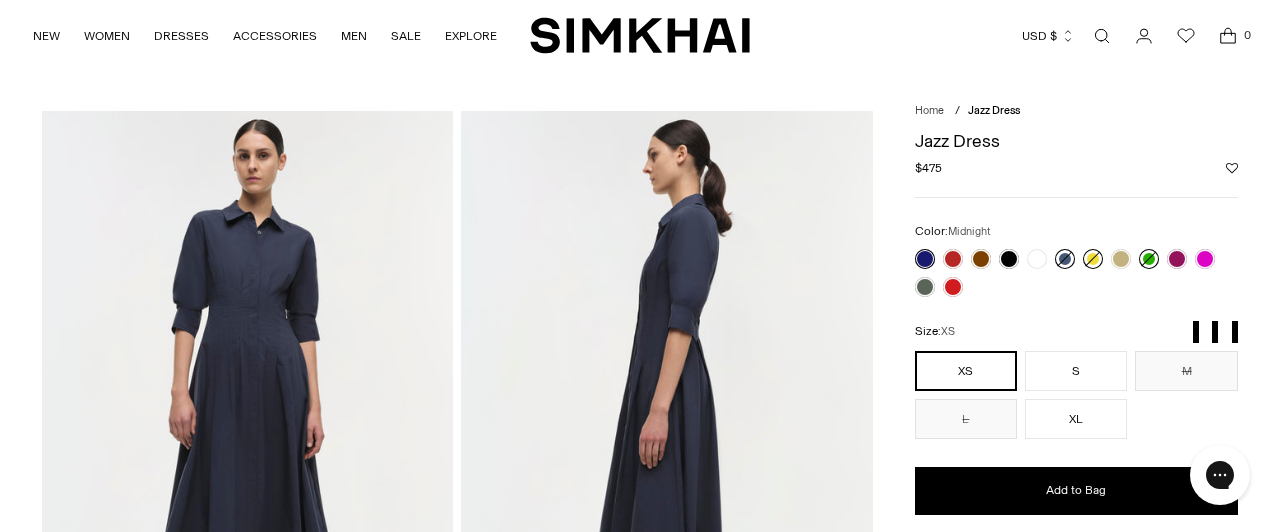 scroll, scrollTop: 0, scrollLeft: 0, axis: both 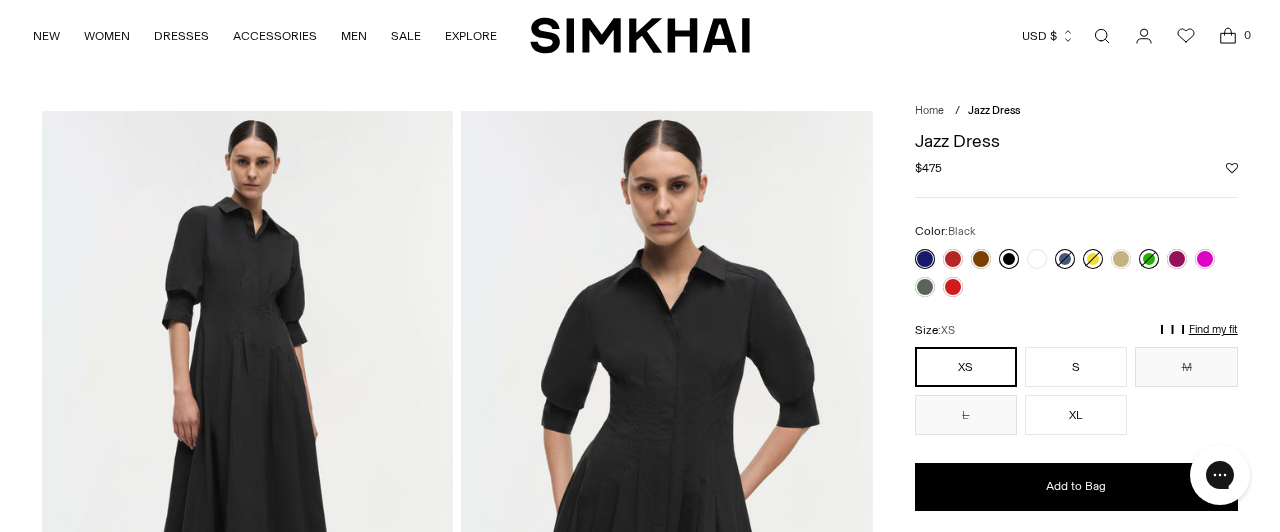 click at bounding box center [1009, 259] 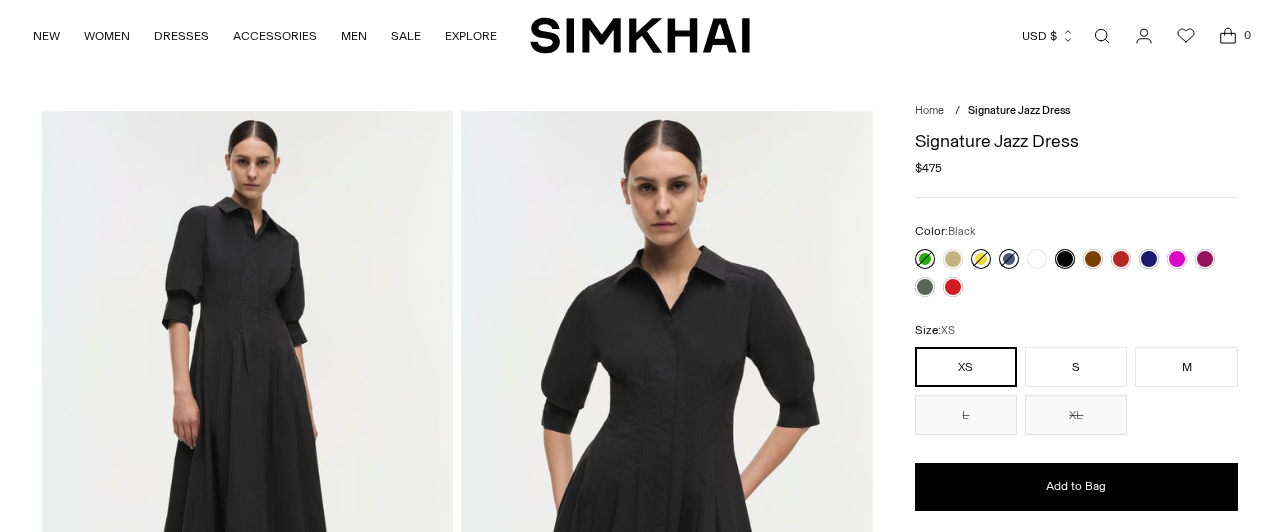 scroll, scrollTop: 0, scrollLeft: 0, axis: both 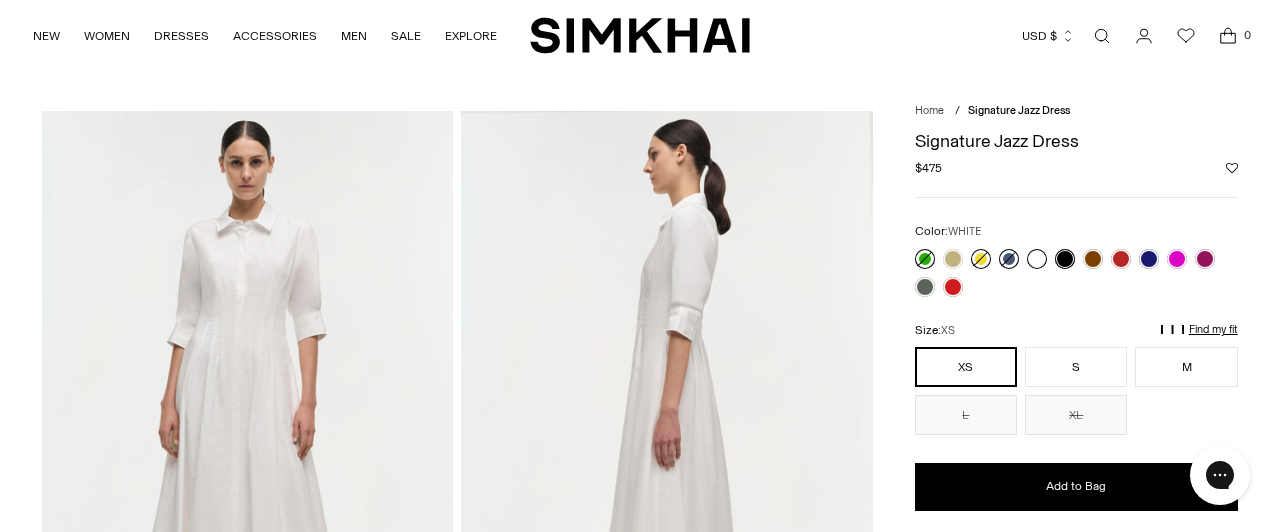 click at bounding box center (1037, 259) 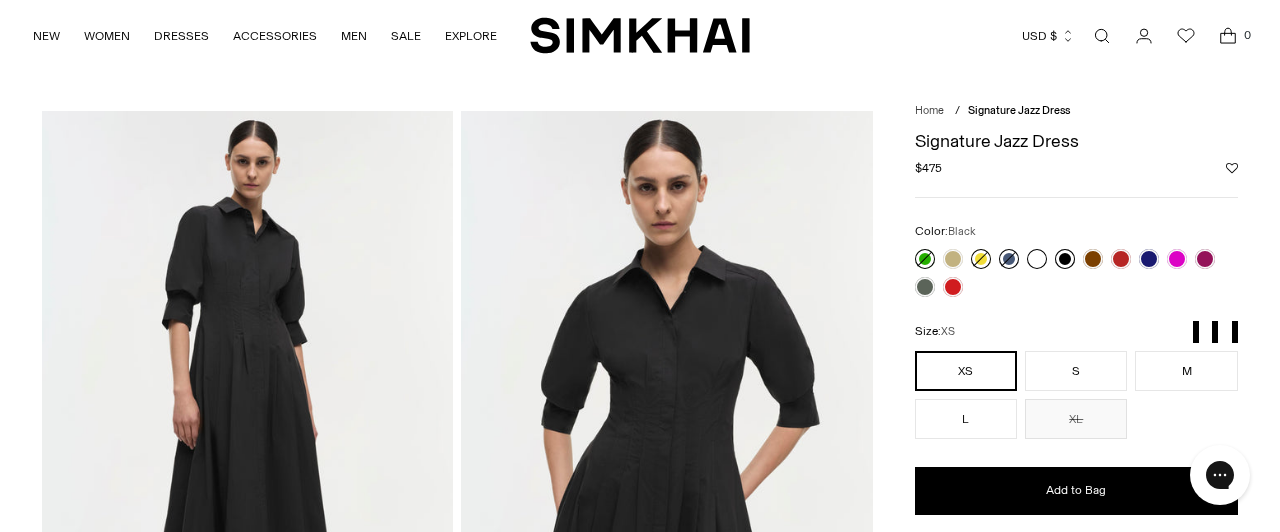 scroll, scrollTop: 0, scrollLeft: 0, axis: both 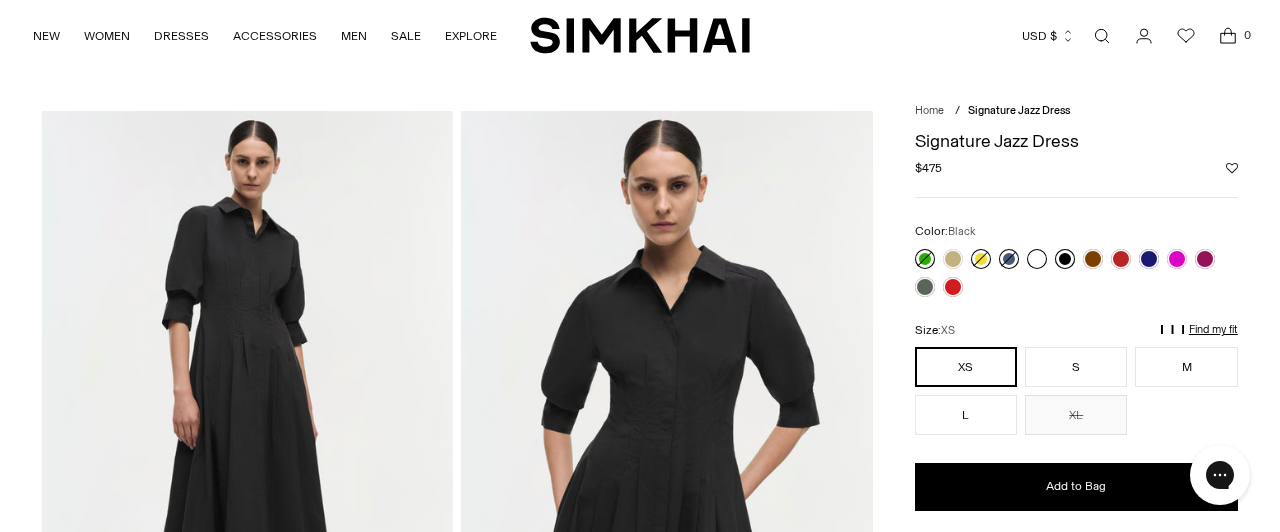 click at bounding box center (1065, 259) 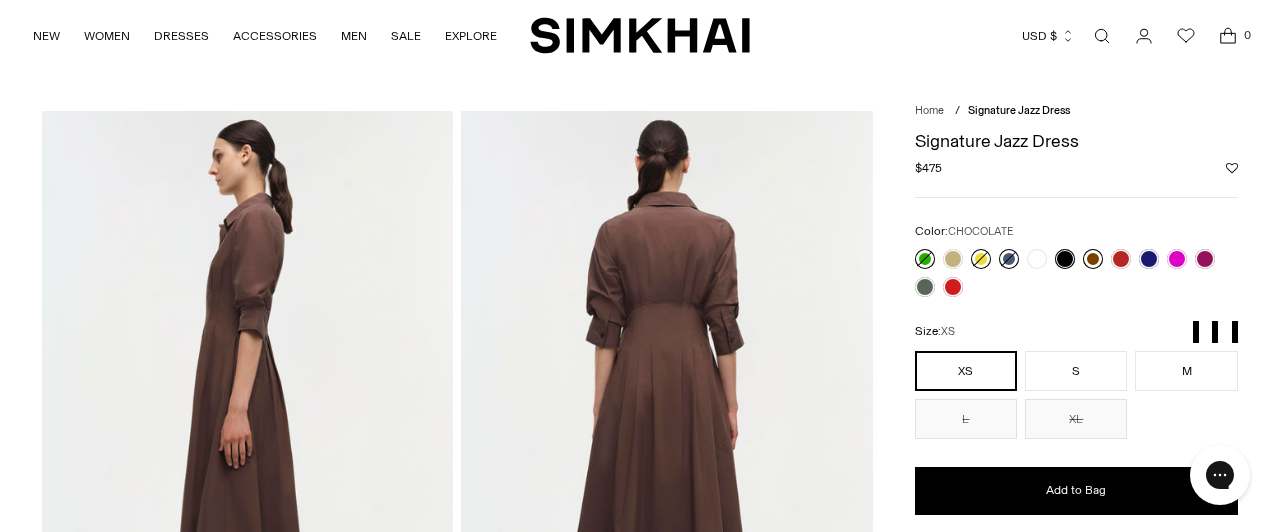 scroll, scrollTop: 0, scrollLeft: 0, axis: both 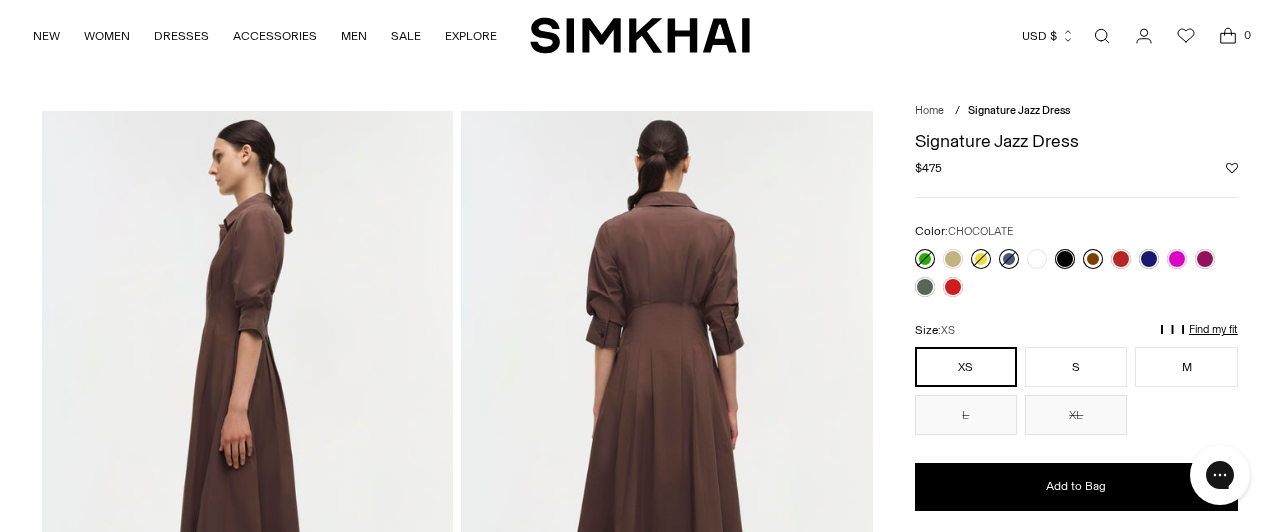 click at bounding box center [1093, 259] 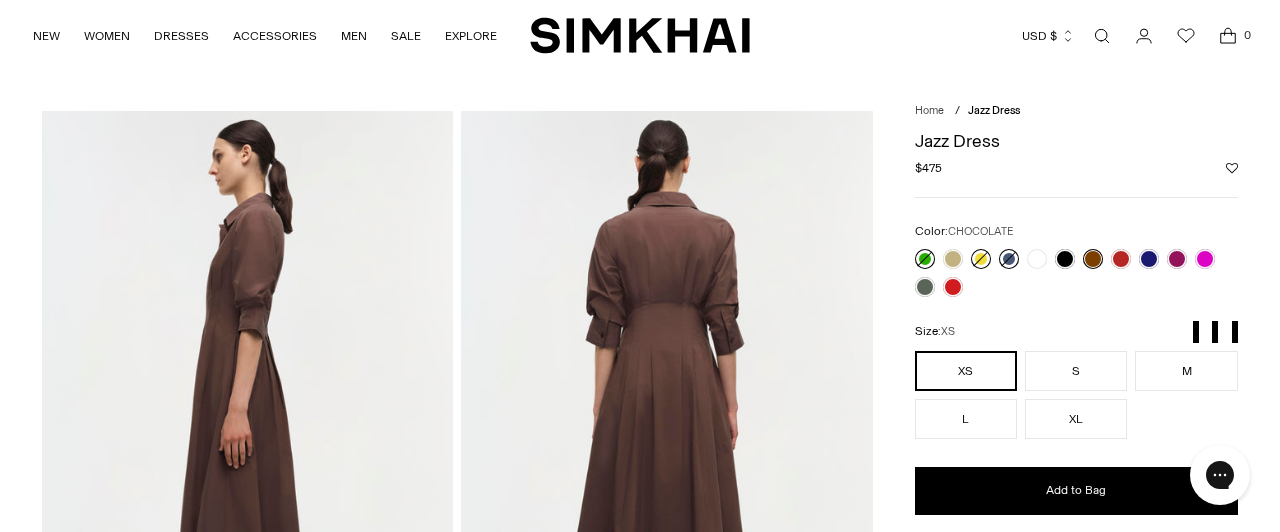 scroll, scrollTop: 0, scrollLeft: 0, axis: both 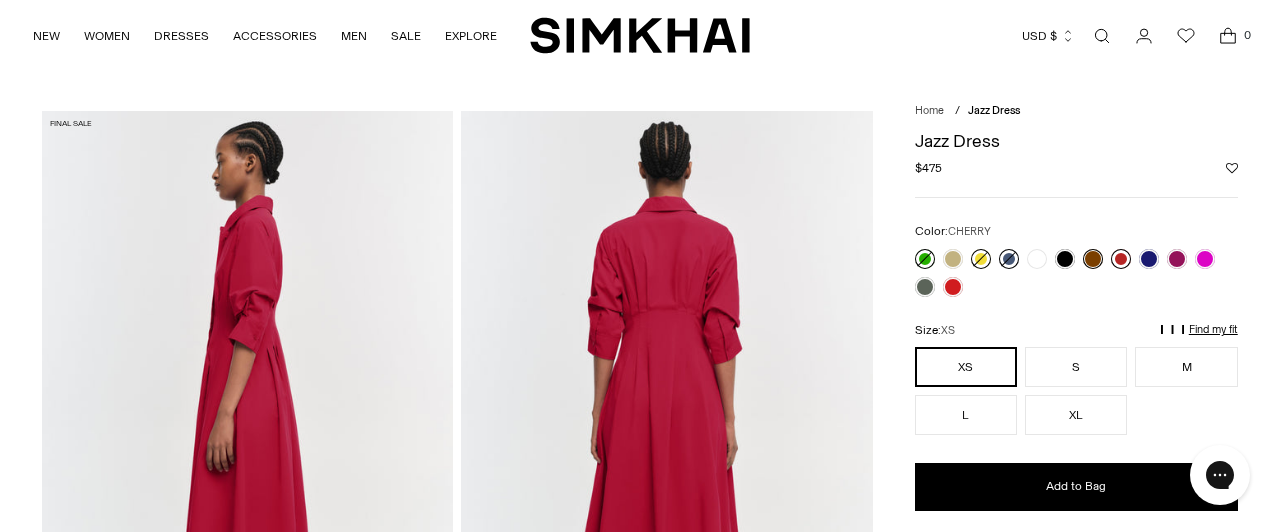 click at bounding box center (1121, 259) 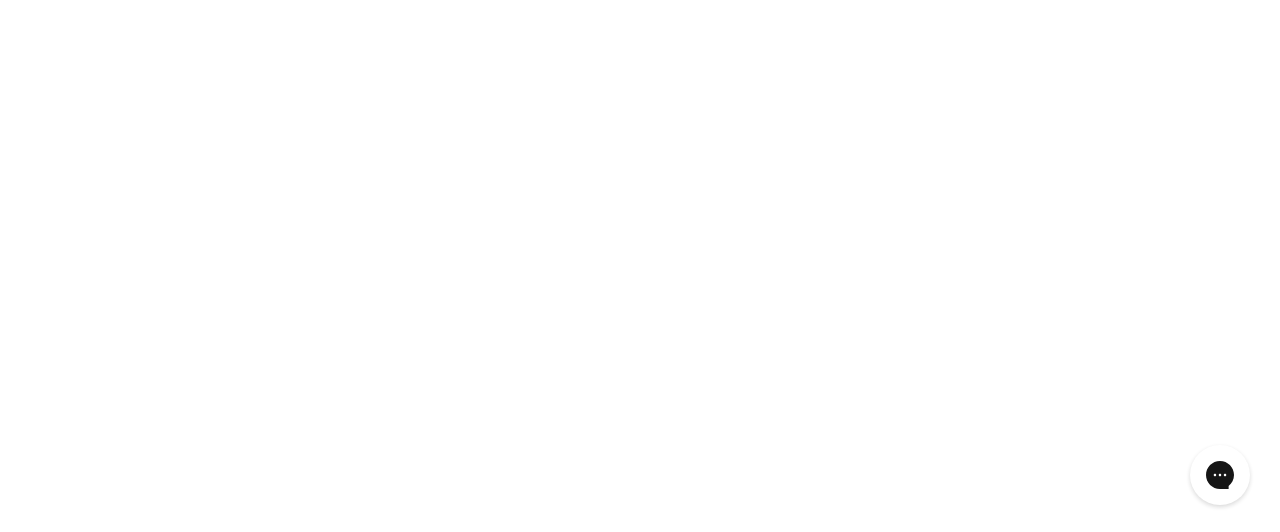 scroll, scrollTop: 0, scrollLeft: 0, axis: both 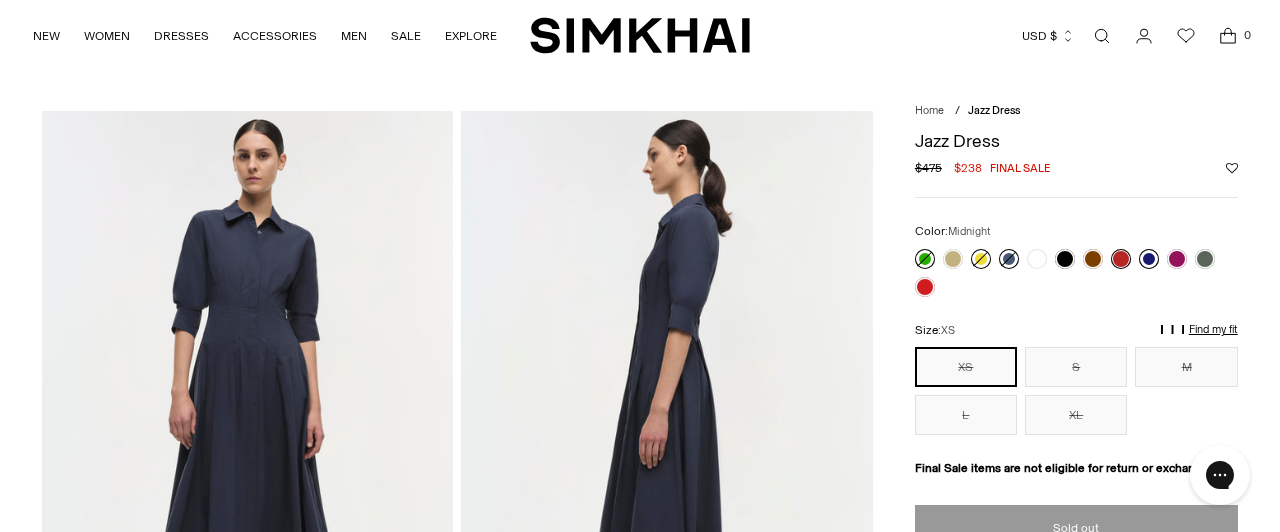 click at bounding box center [1149, 259] 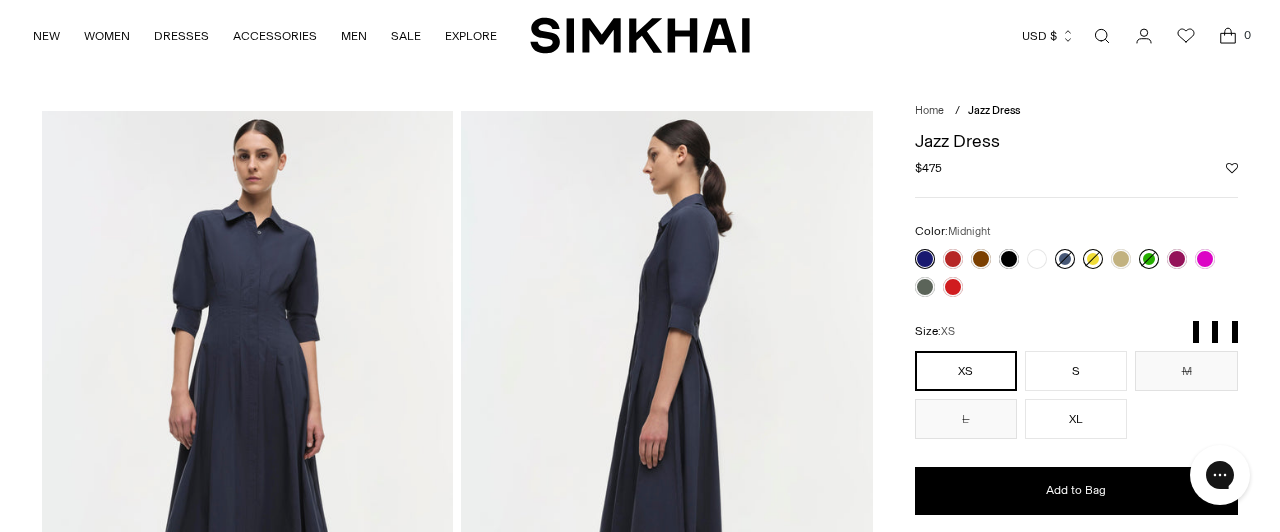 scroll, scrollTop: 0, scrollLeft: 0, axis: both 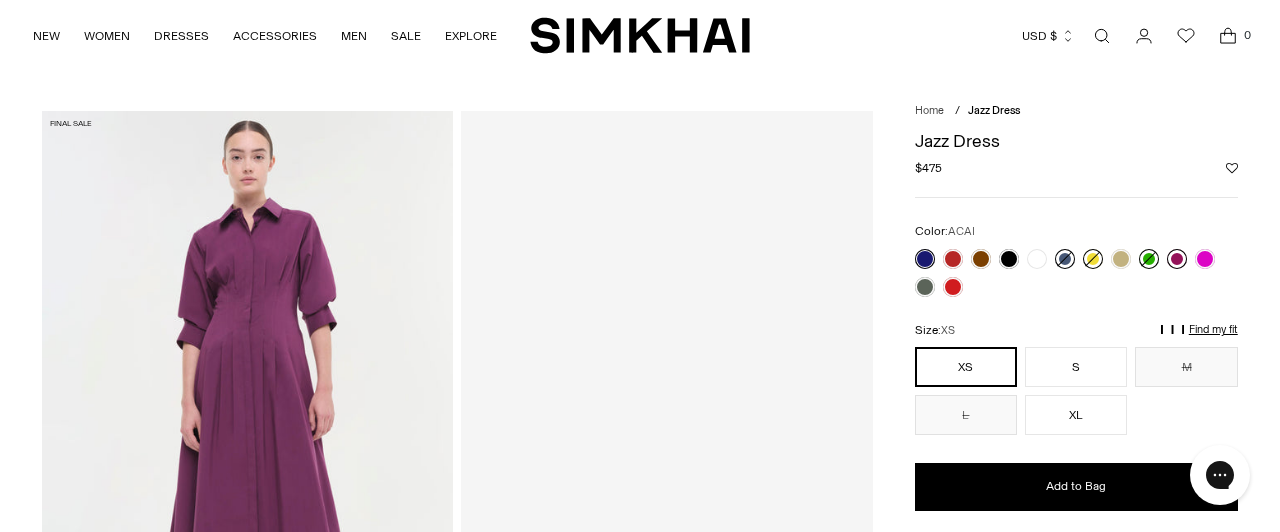 click at bounding box center (1177, 259) 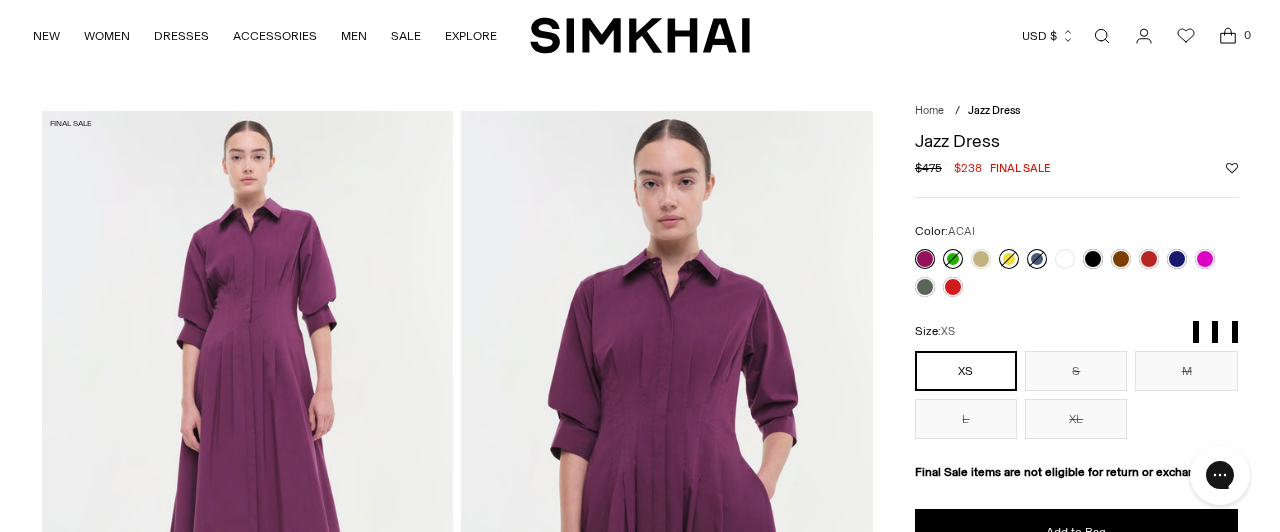 scroll, scrollTop: 0, scrollLeft: 0, axis: both 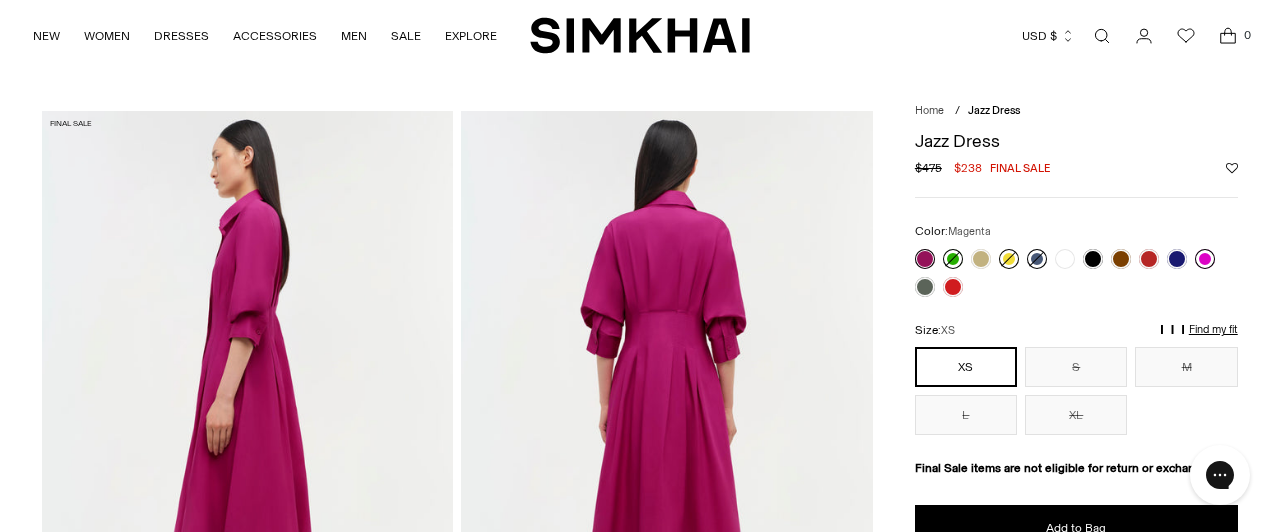 click at bounding box center [1205, 259] 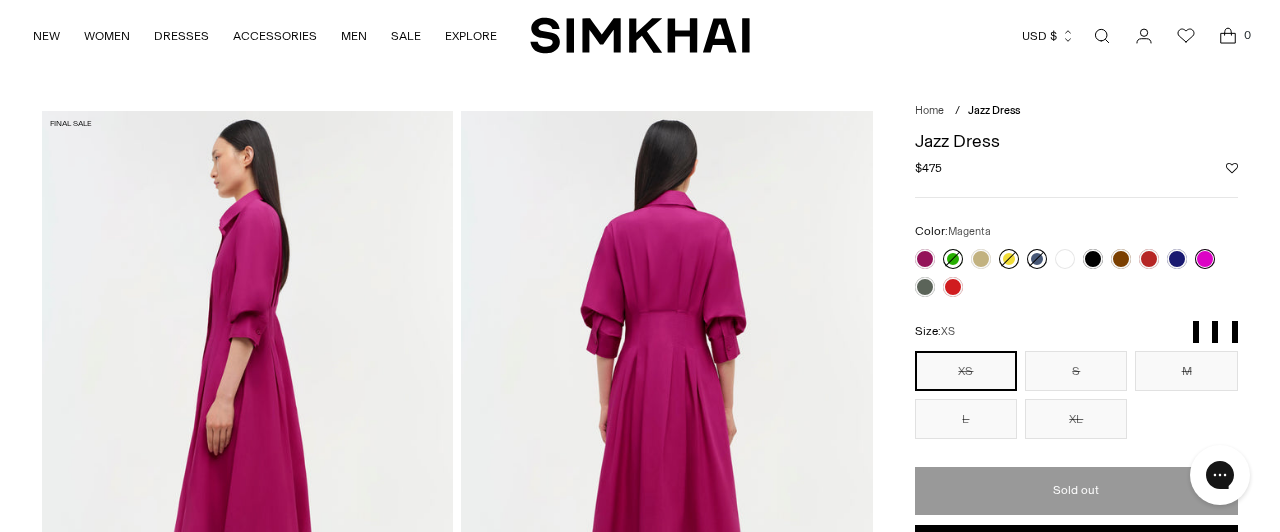 scroll, scrollTop: 0, scrollLeft: 0, axis: both 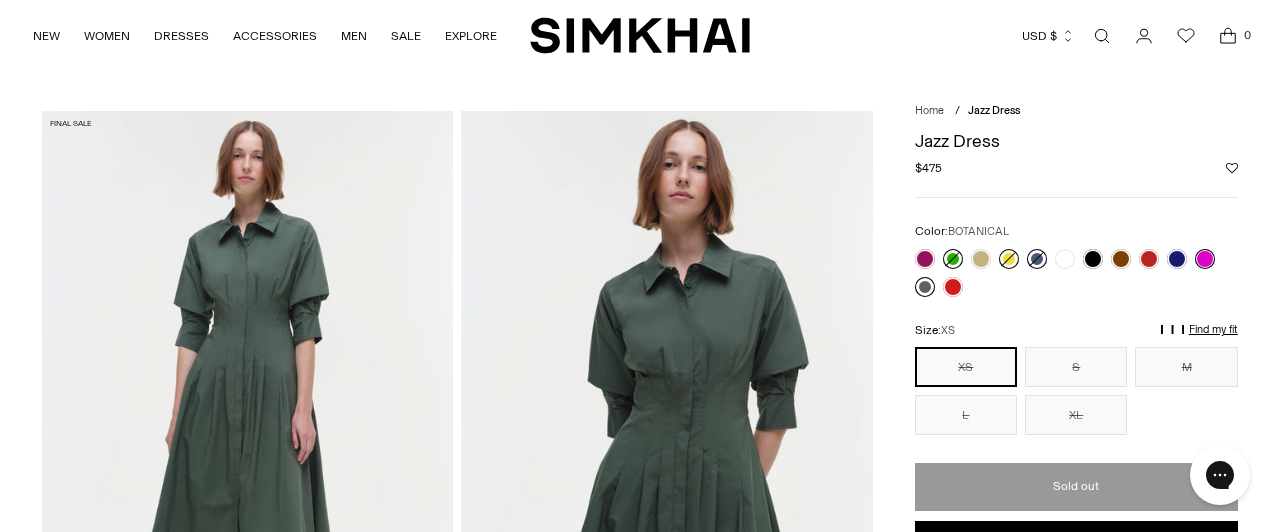 click at bounding box center [925, 287] 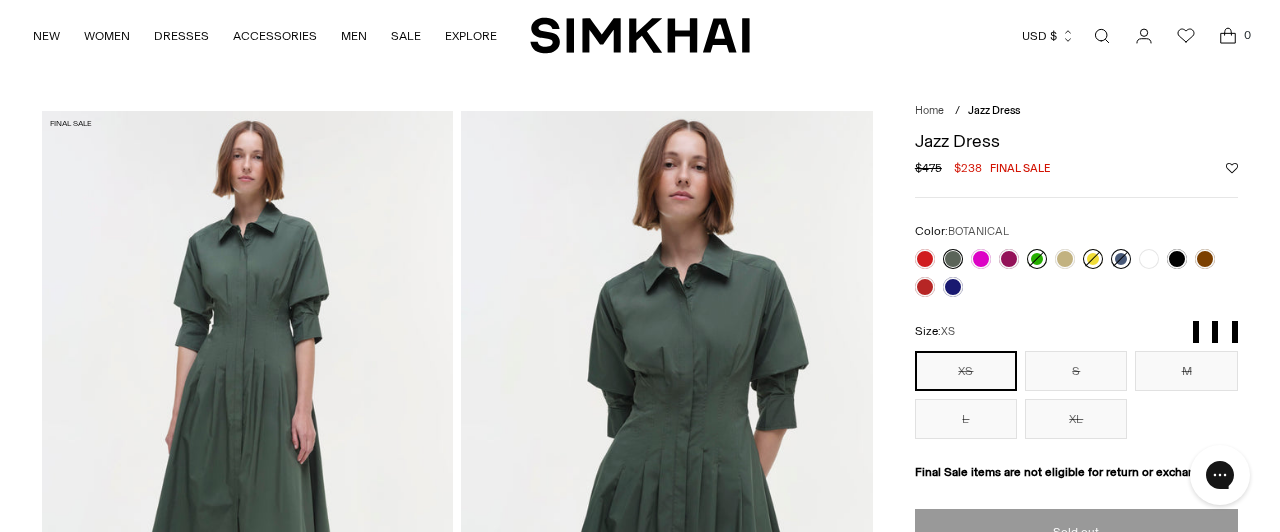 scroll, scrollTop: 0, scrollLeft: 0, axis: both 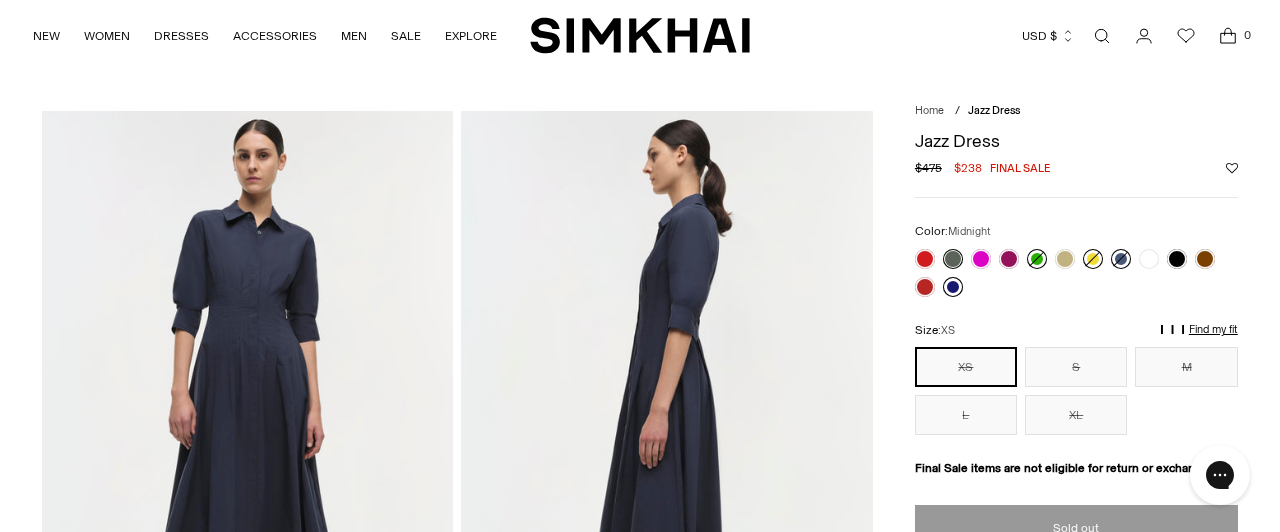click at bounding box center (953, 287) 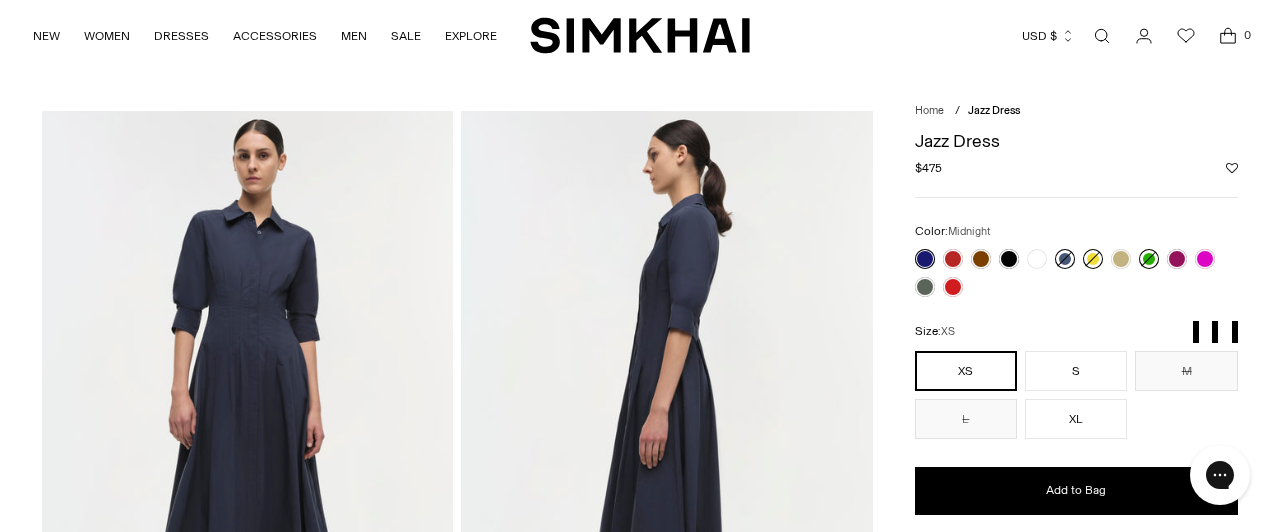 scroll, scrollTop: 0, scrollLeft: 0, axis: both 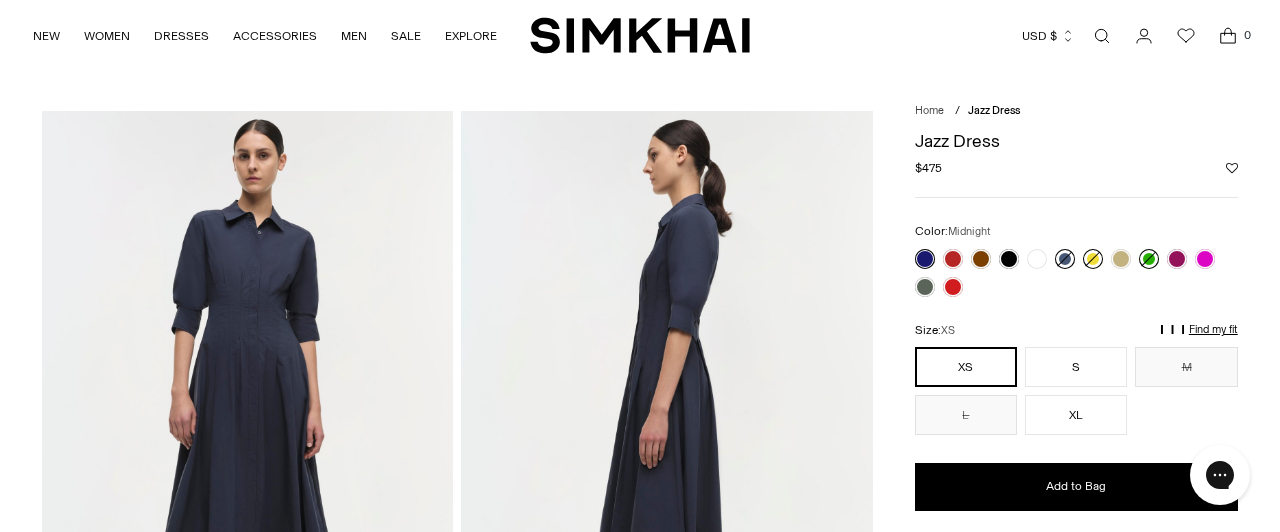 click at bounding box center (925, 259) 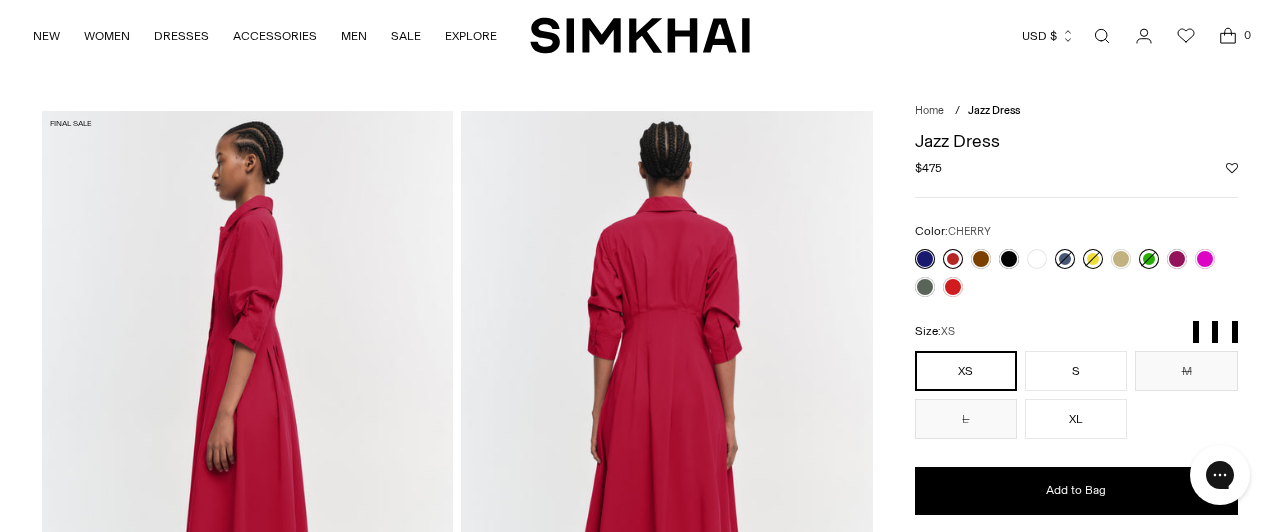 scroll, scrollTop: 0, scrollLeft: 0, axis: both 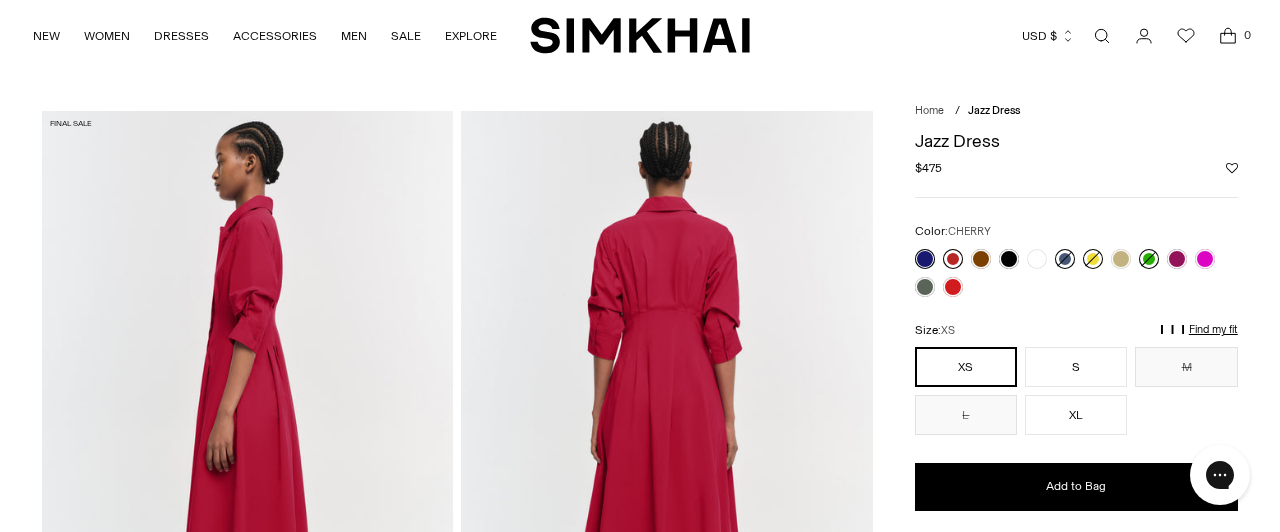 click at bounding box center (953, 259) 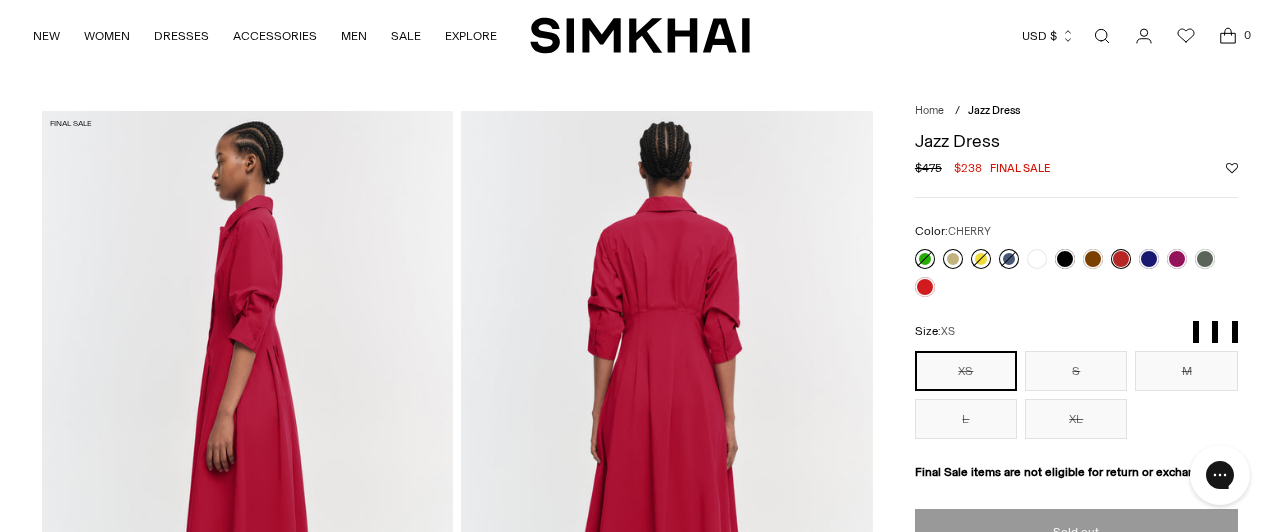 scroll, scrollTop: 0, scrollLeft: 0, axis: both 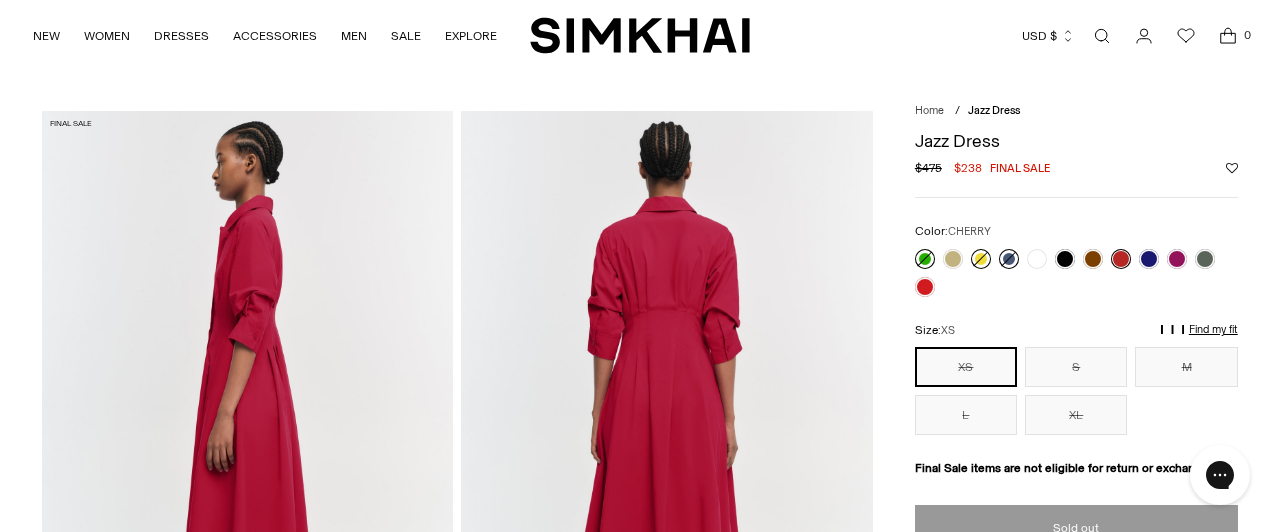 click at bounding box center (981, 259) 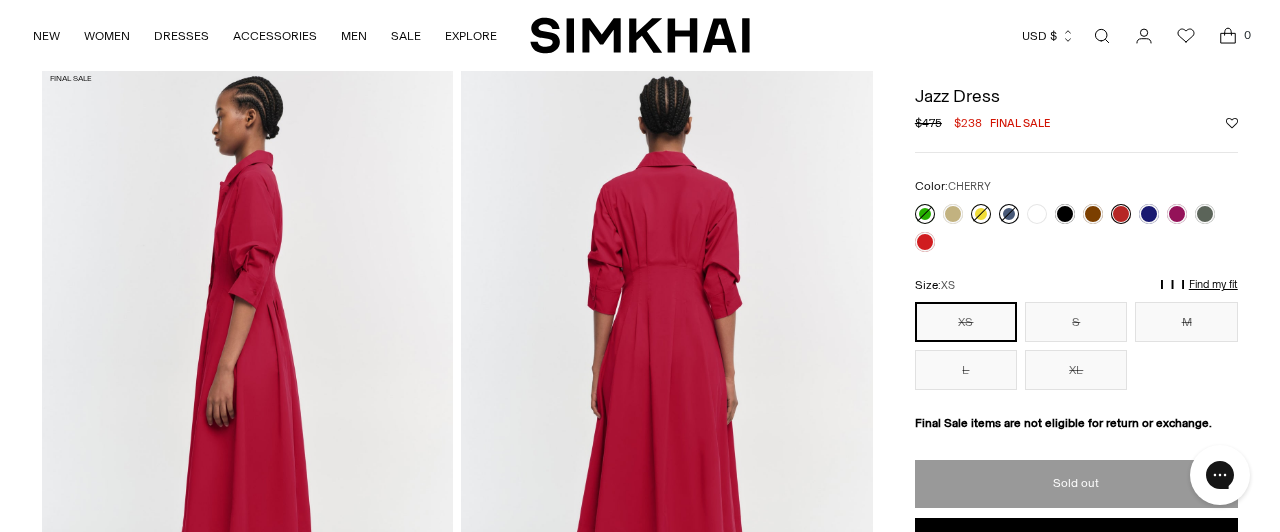 scroll, scrollTop: 48, scrollLeft: 0, axis: vertical 